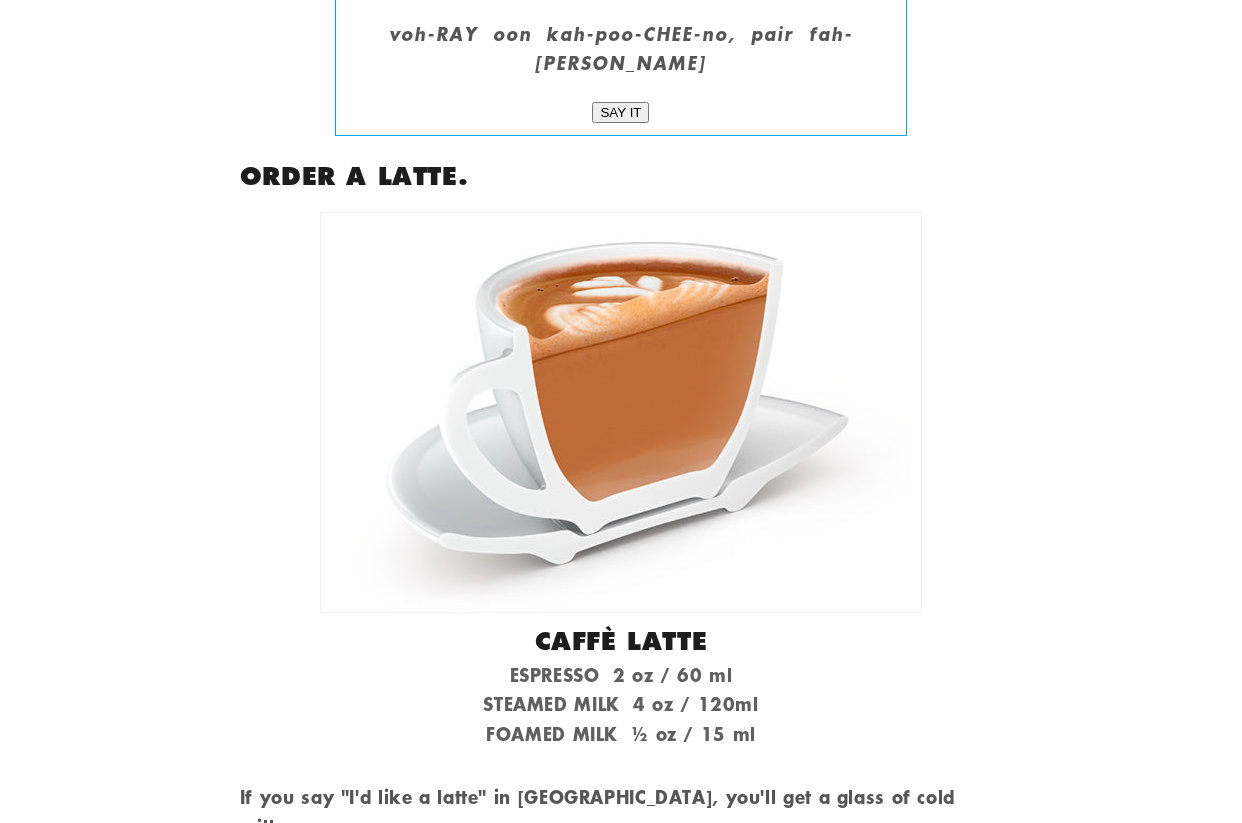 scroll, scrollTop: 10373, scrollLeft: 0, axis: vertical 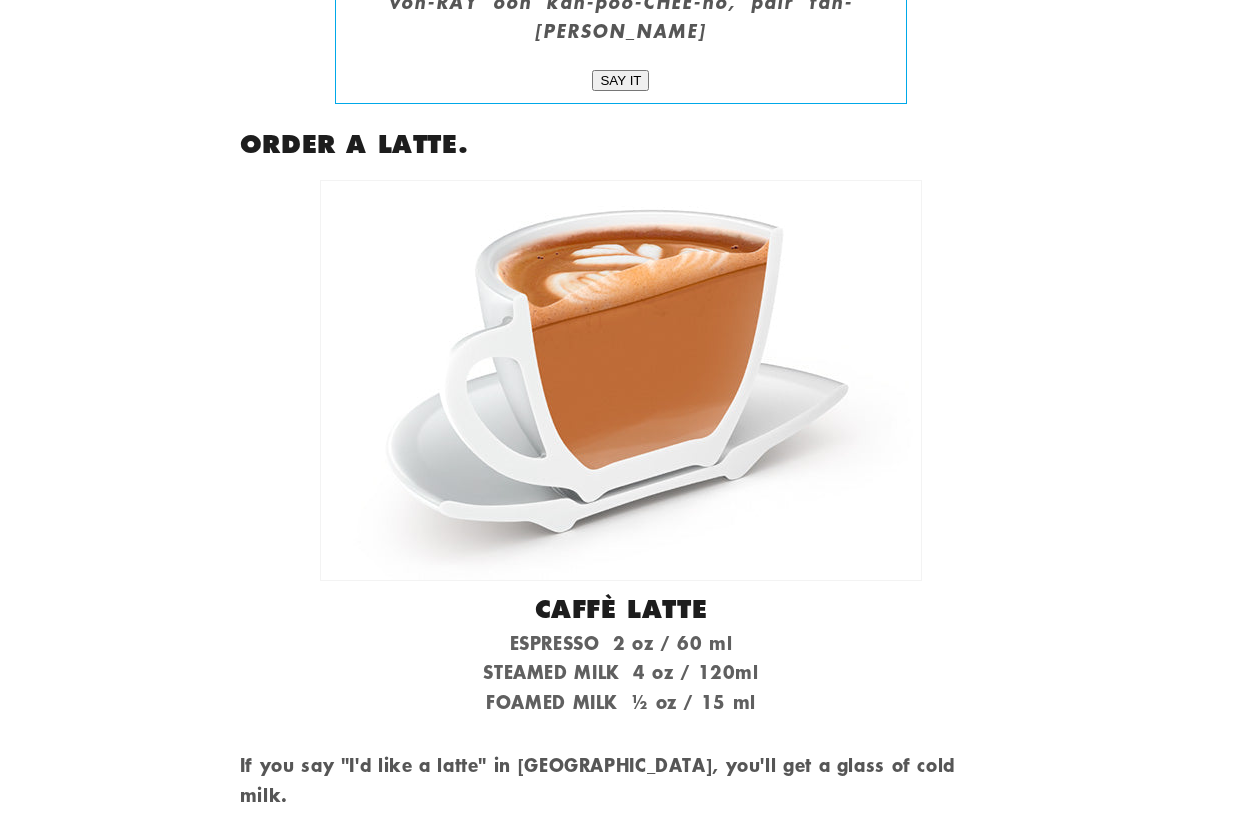 click on "SAY IT" at bounding box center [620, 1116] 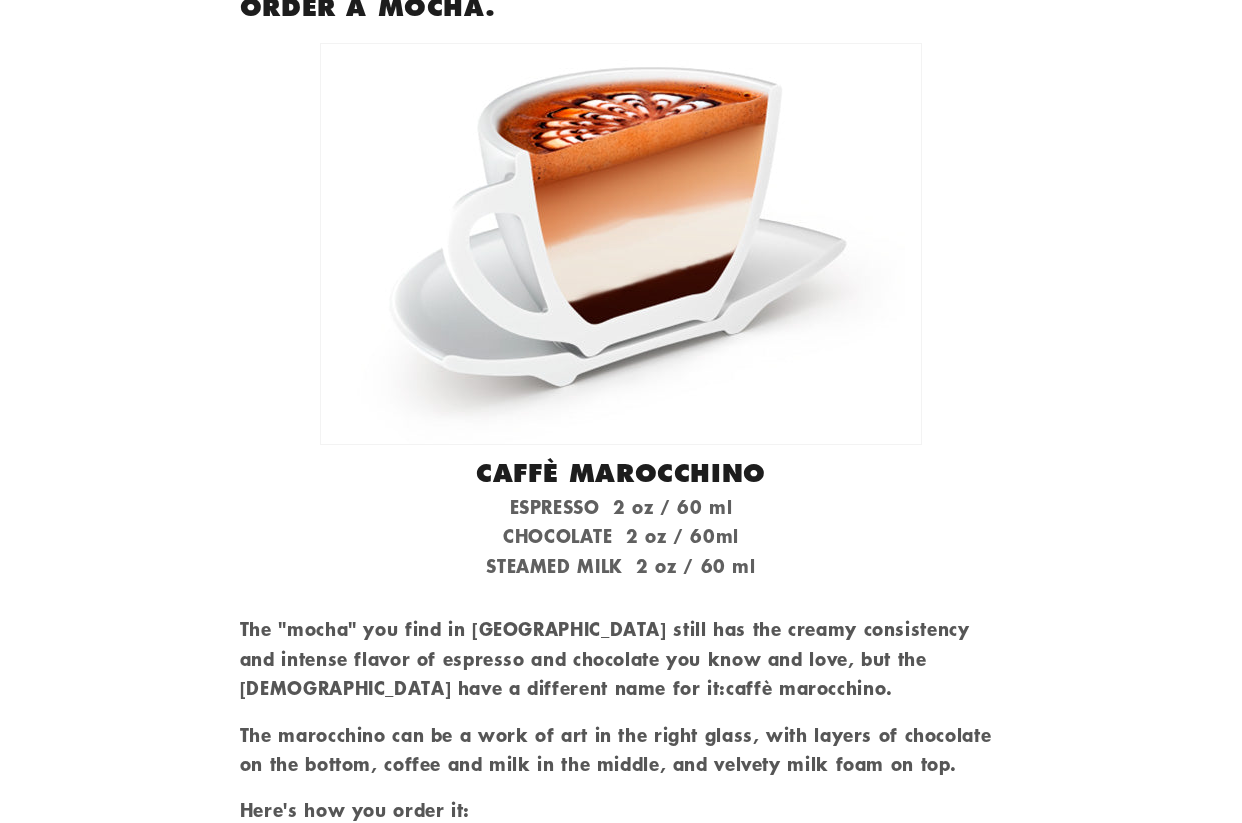 scroll, scrollTop: 11563, scrollLeft: 0, axis: vertical 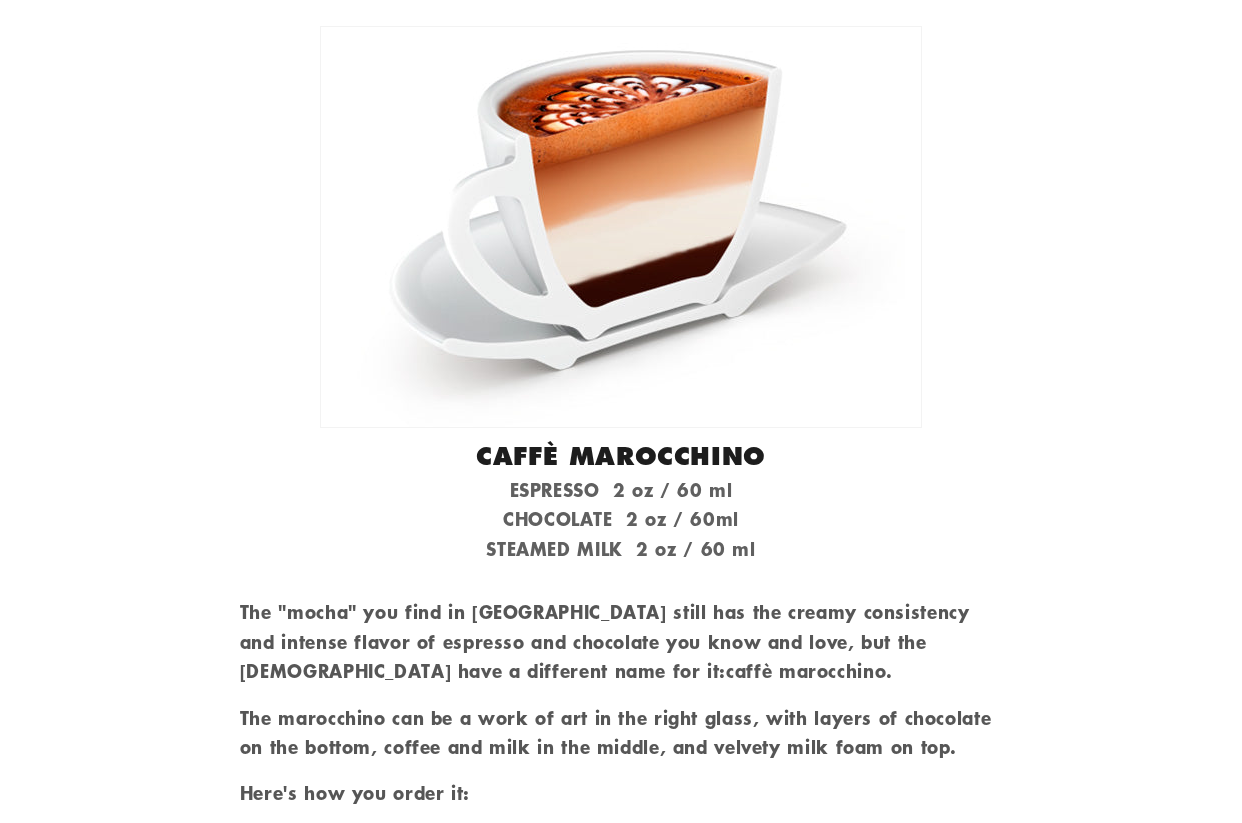 click on "SAY IT" at bounding box center [620, 1038] 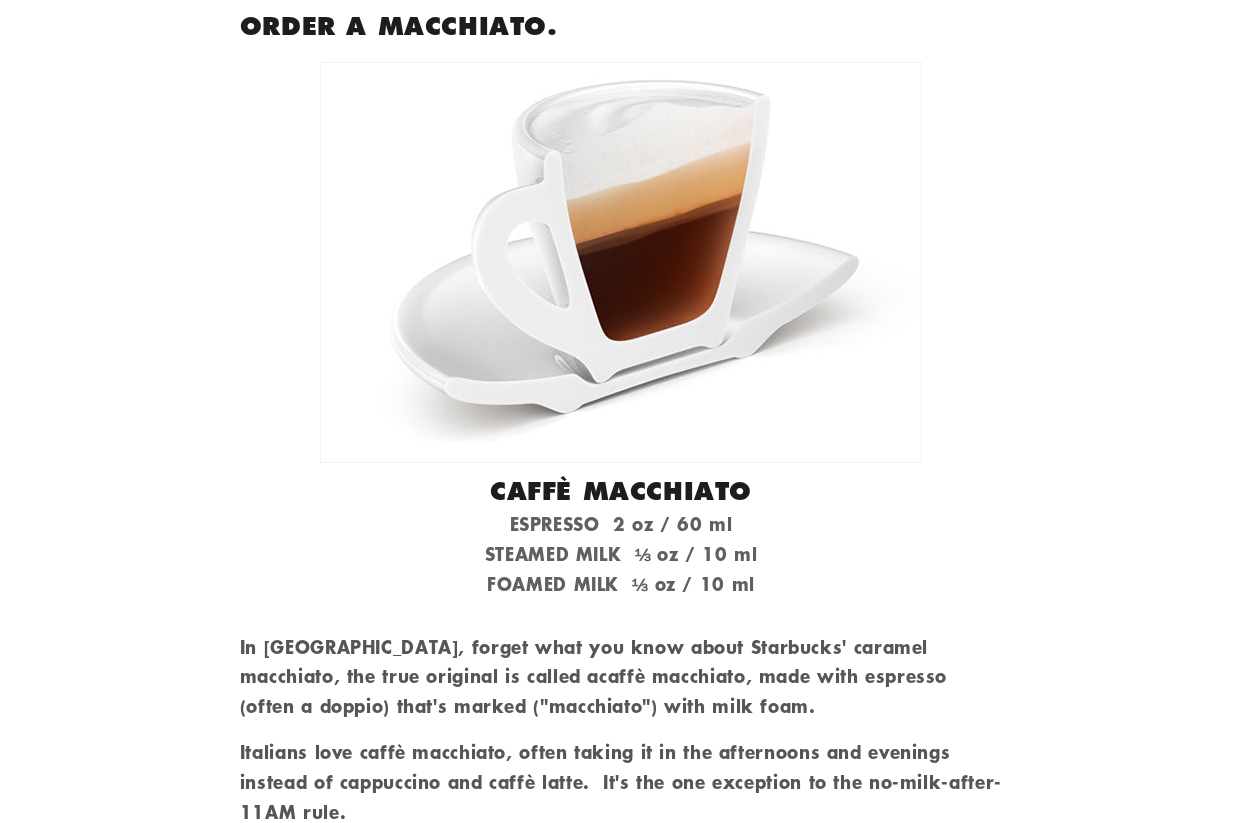 scroll, scrollTop: 12677, scrollLeft: 0, axis: vertical 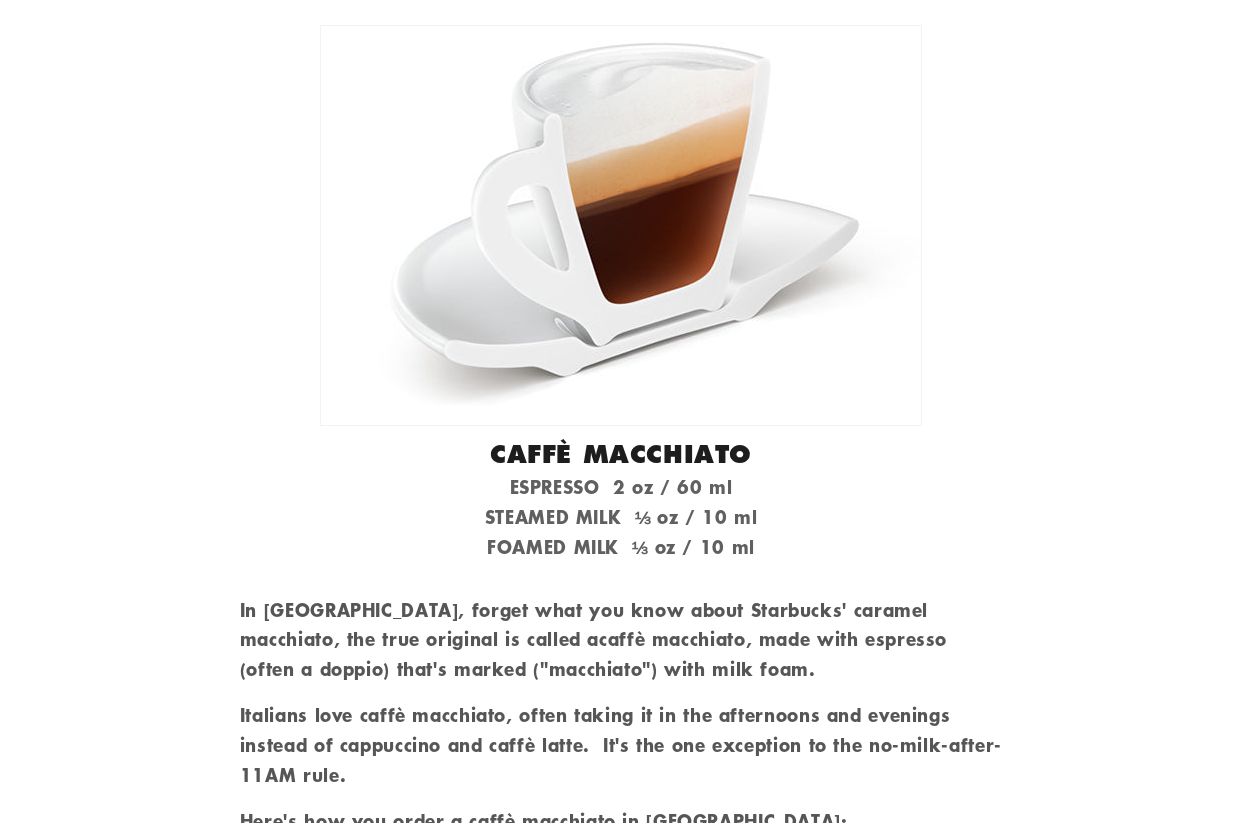 click on "SAY IT" at bounding box center (620, 1066) 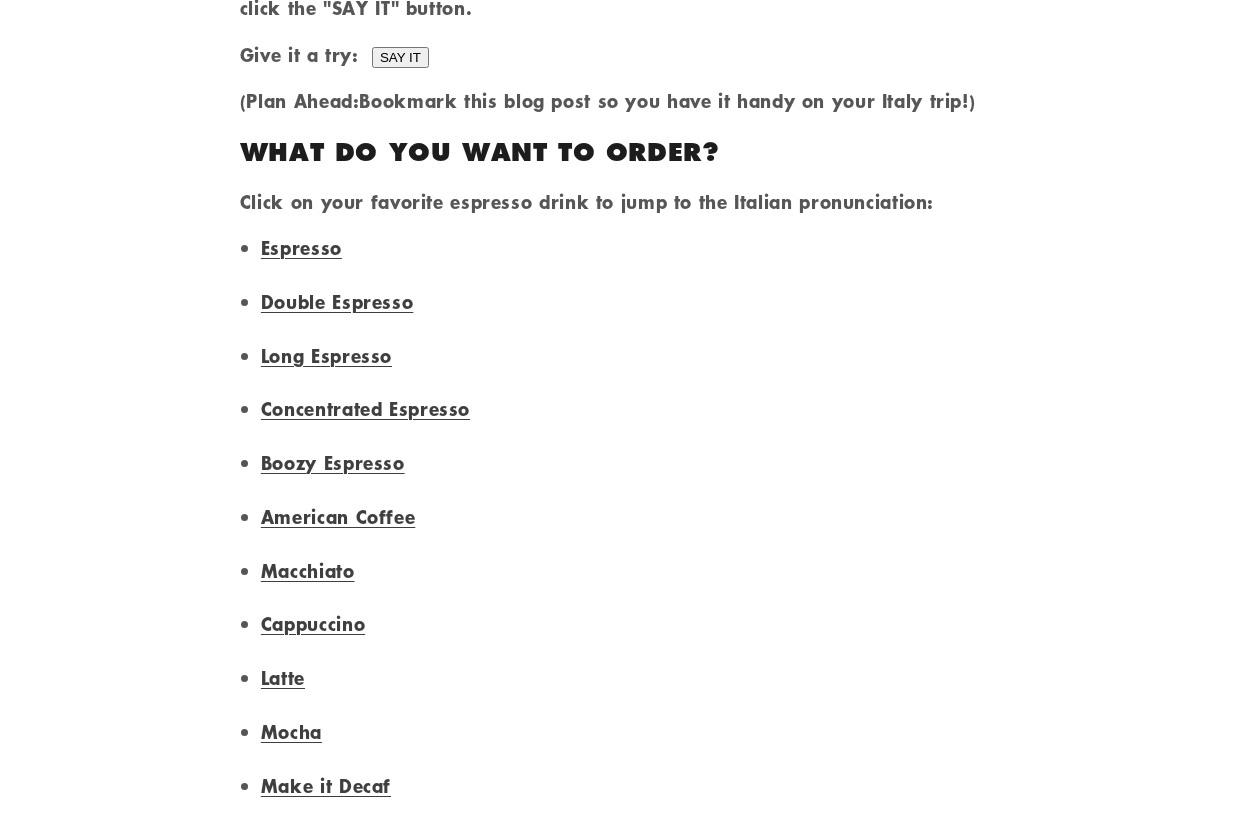 scroll, scrollTop: 1492, scrollLeft: 0, axis: vertical 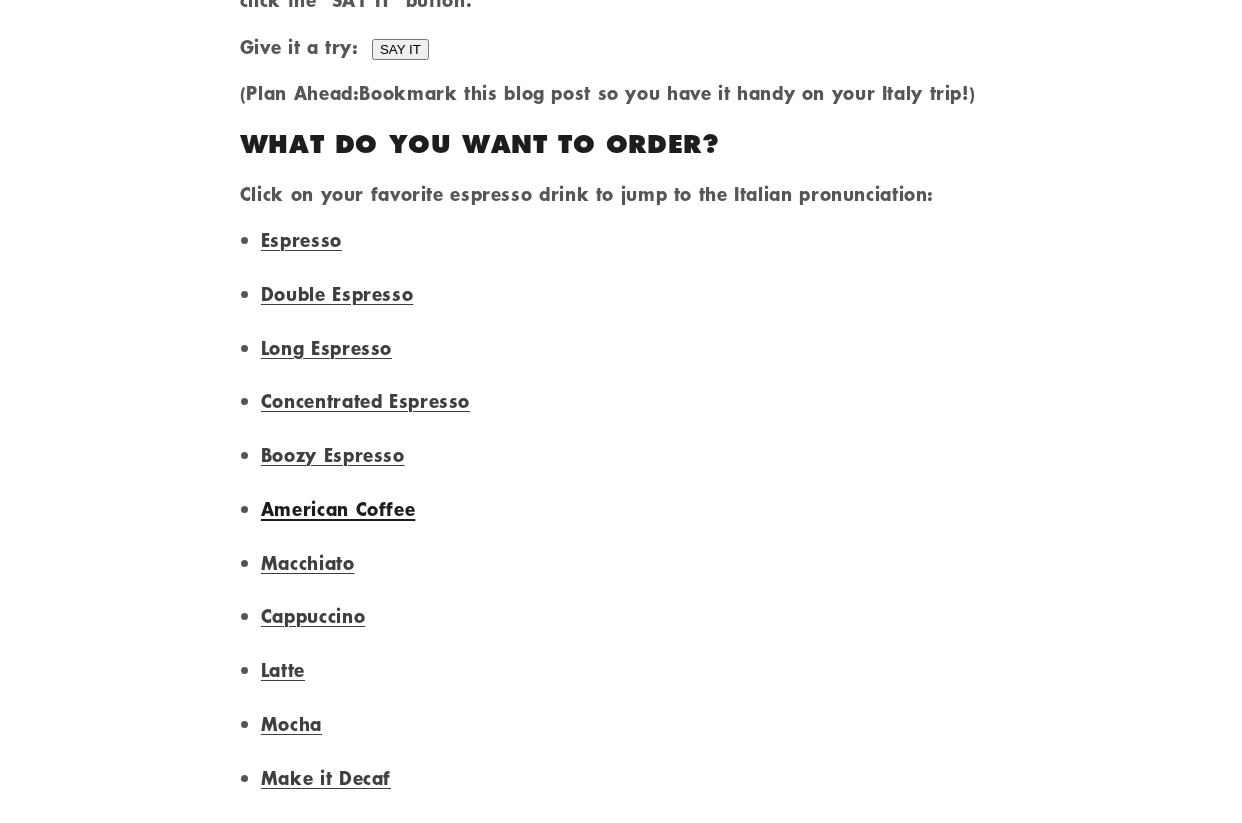 click on "American Coffee" at bounding box center [338, 509] 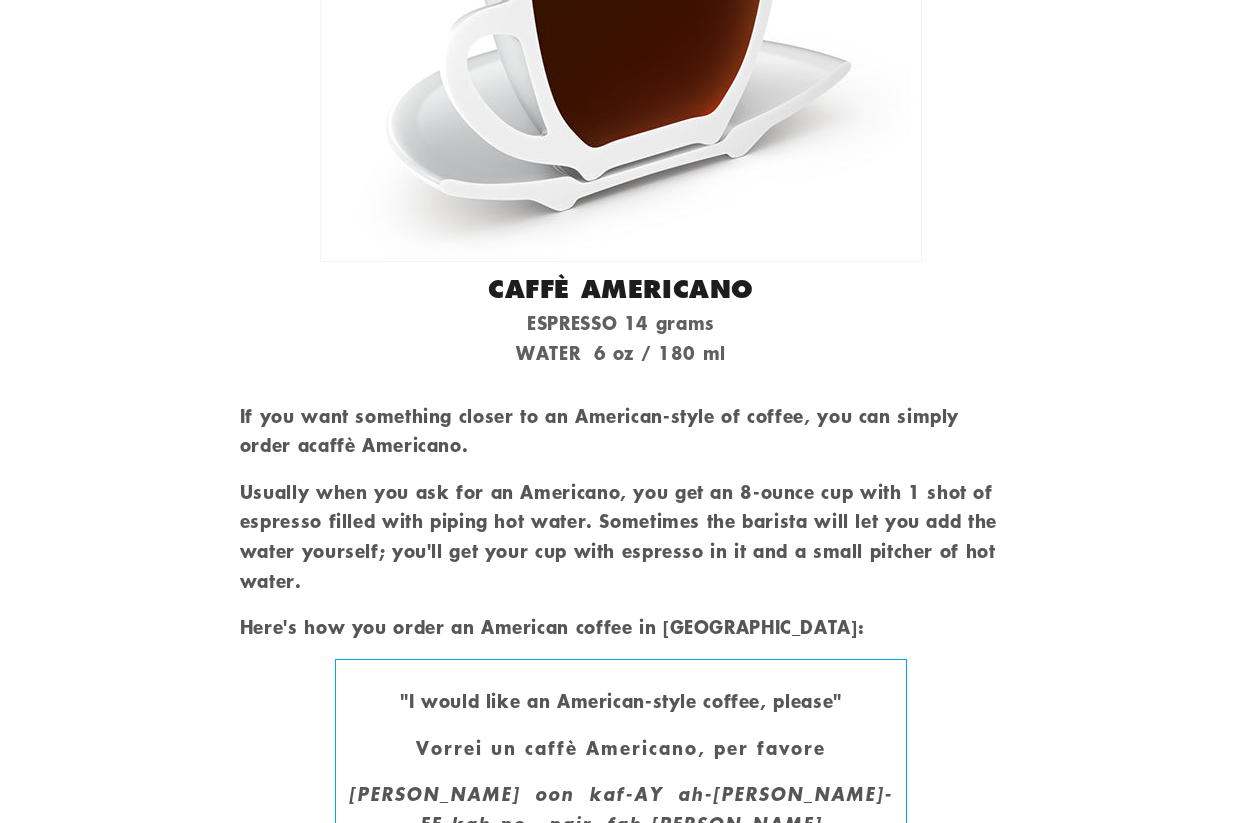 scroll, scrollTop: 8387, scrollLeft: 0, axis: vertical 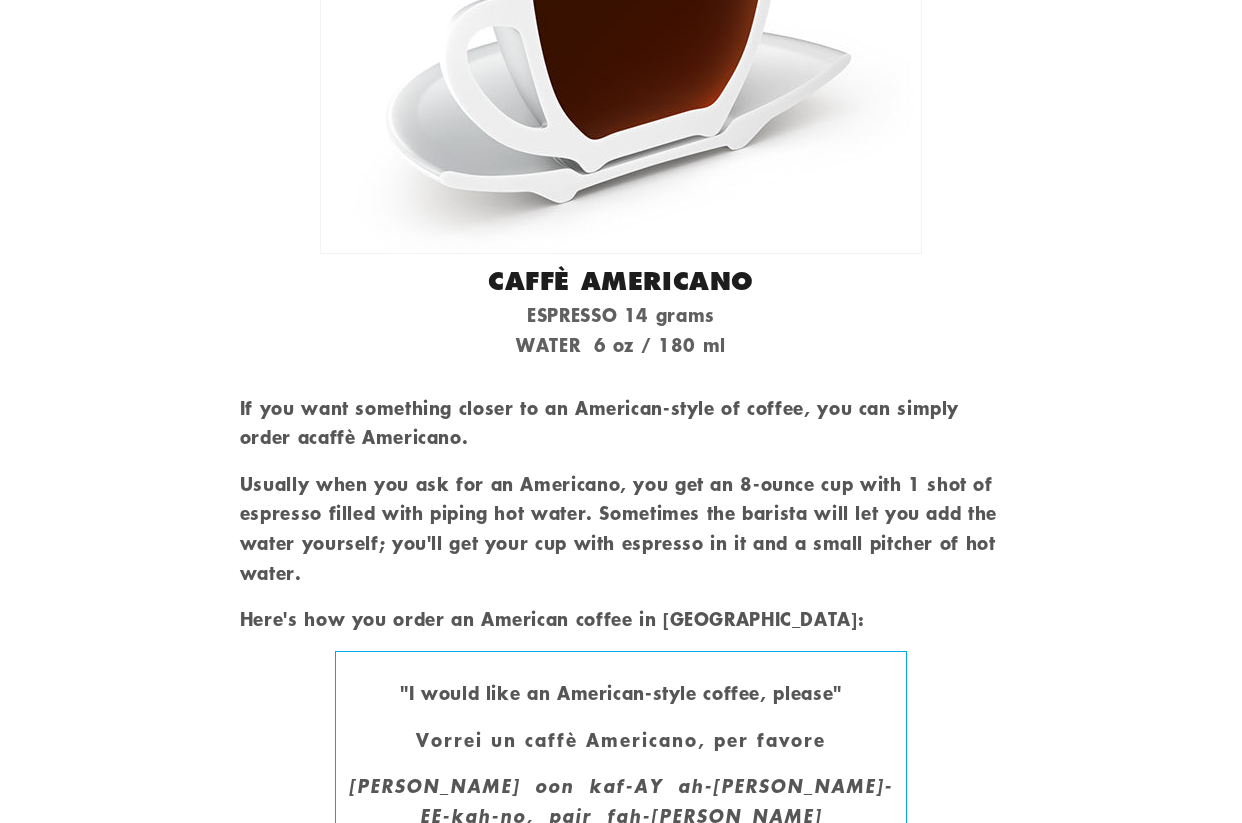 click on "SAY IT" at bounding box center [620, 864] 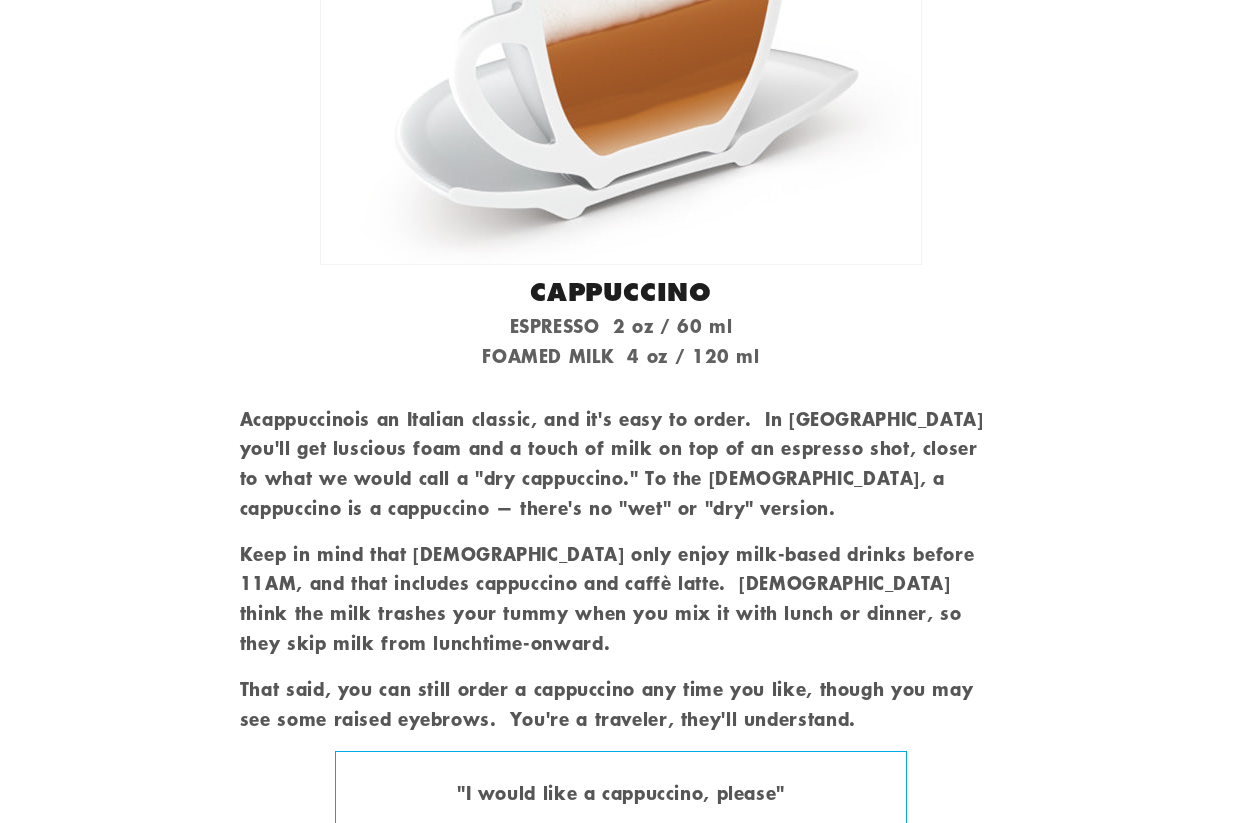scroll, scrollTop: 9493, scrollLeft: 0, axis: vertical 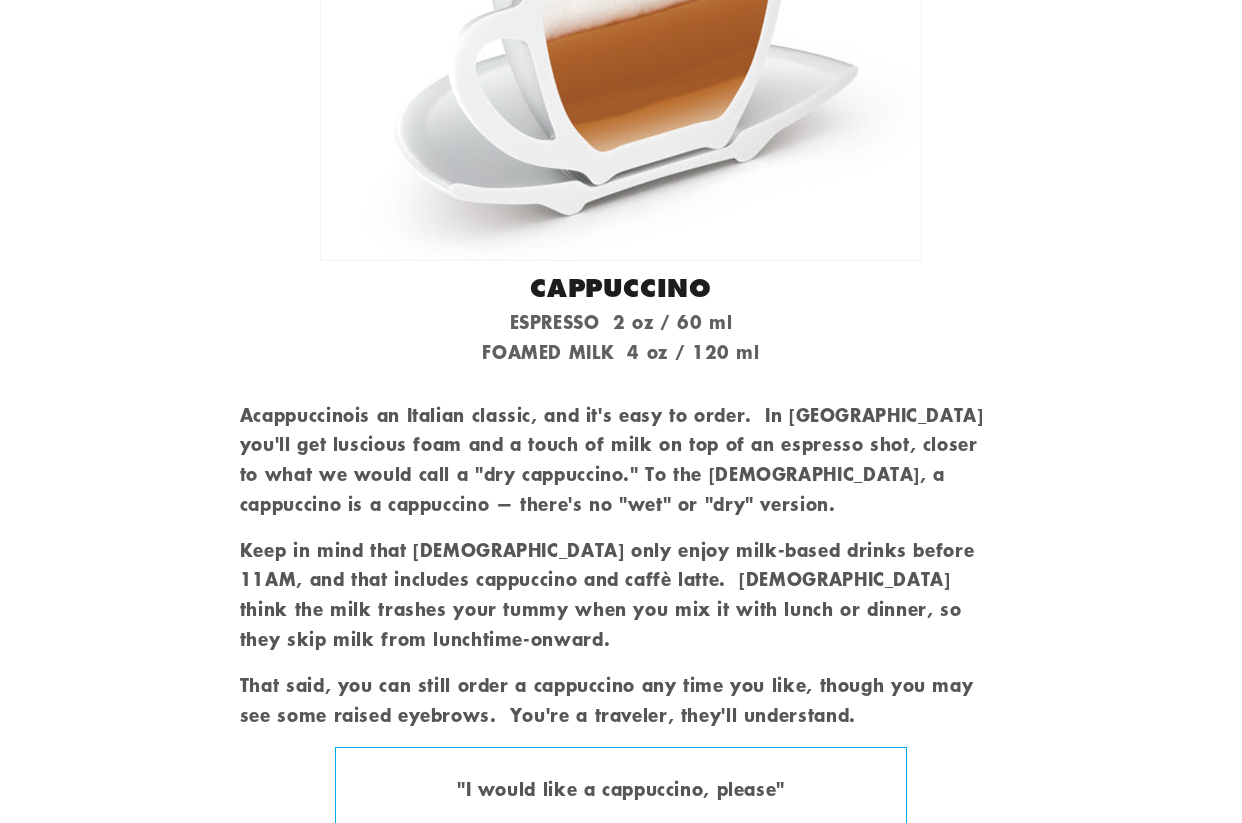 click on "SAY IT" at bounding box center [620, 960] 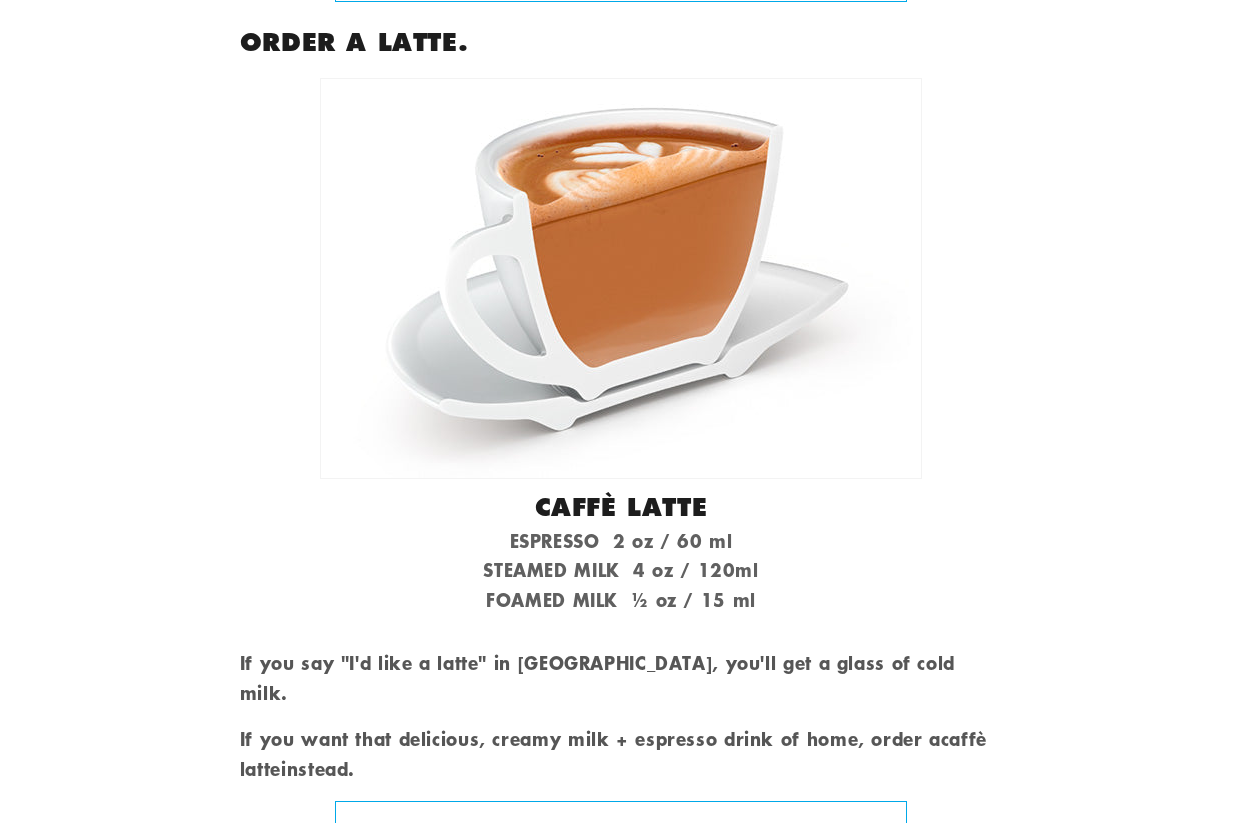 scroll, scrollTop: 10487, scrollLeft: 0, axis: vertical 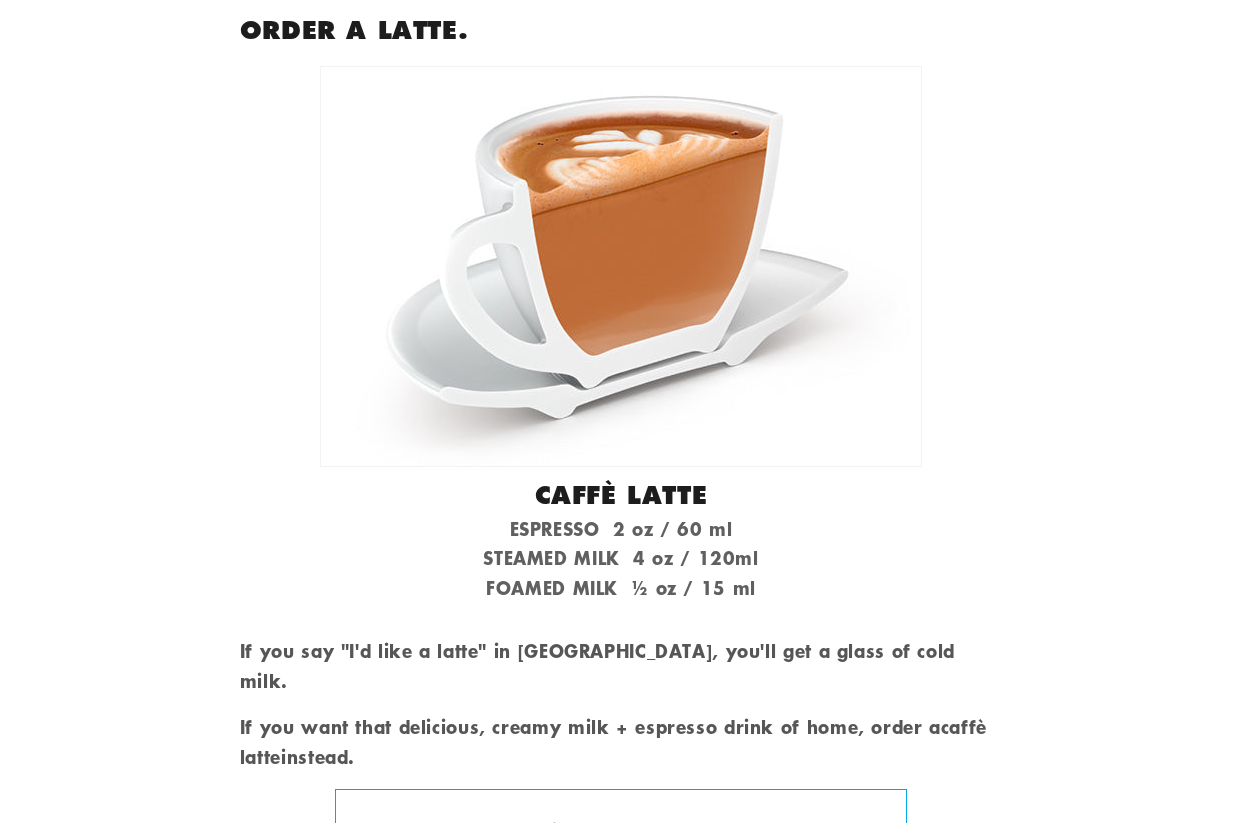 click on "SAY IT" at bounding box center (620, 1002) 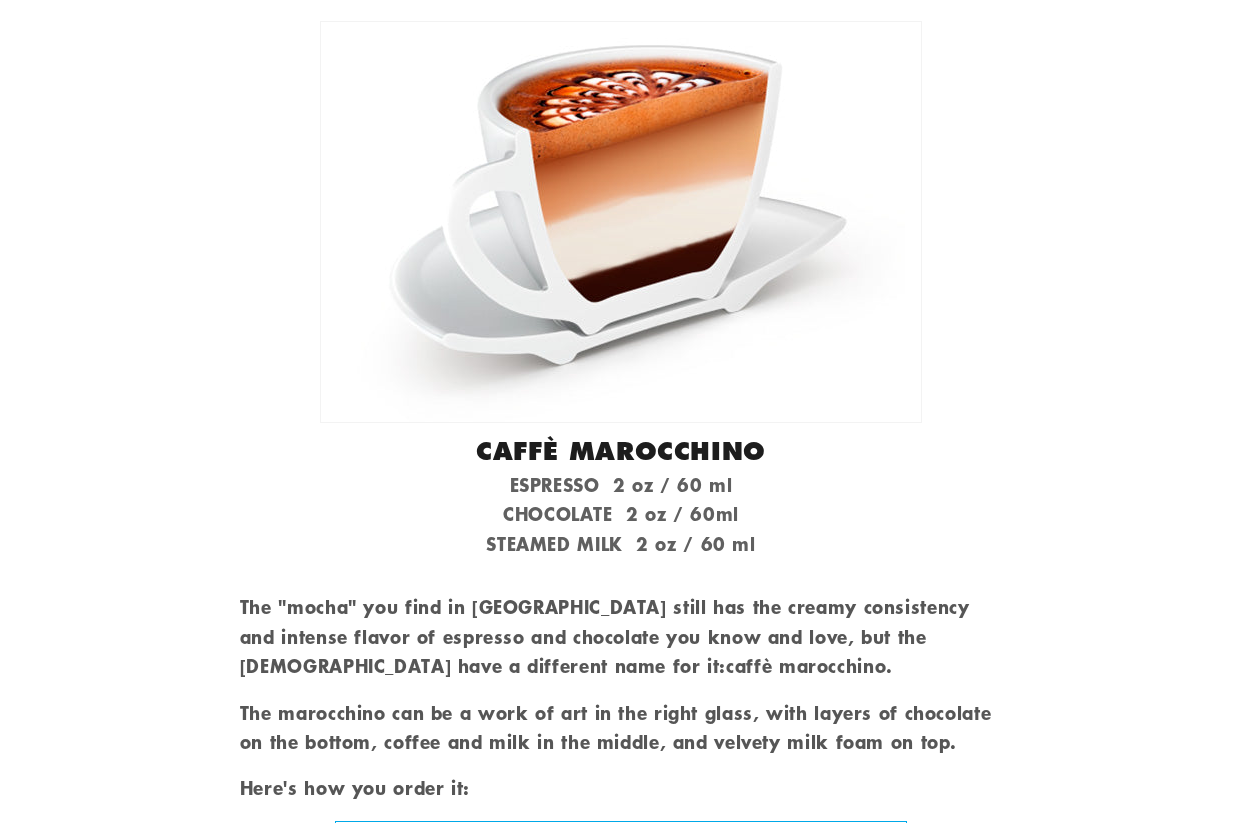 scroll, scrollTop: 11573, scrollLeft: 0, axis: vertical 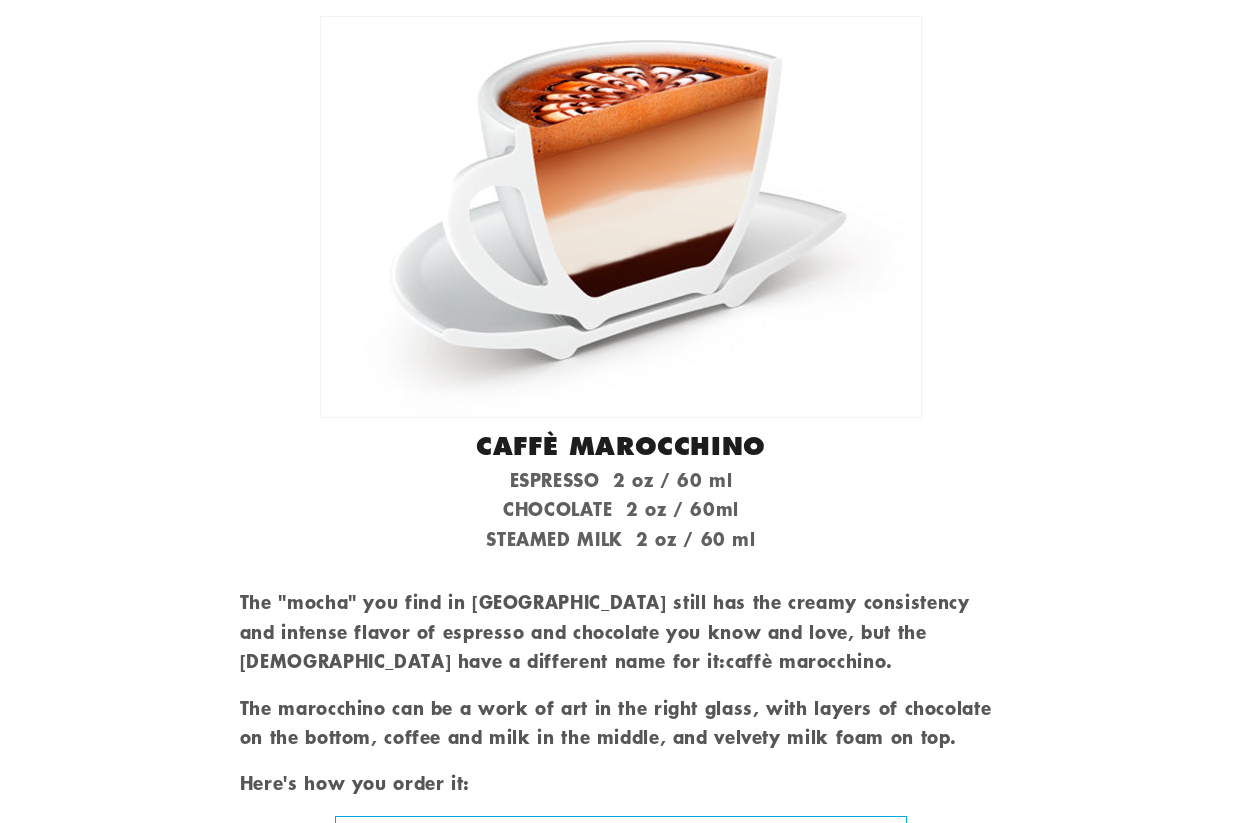 click on "SAY IT" at bounding box center (620, 1028) 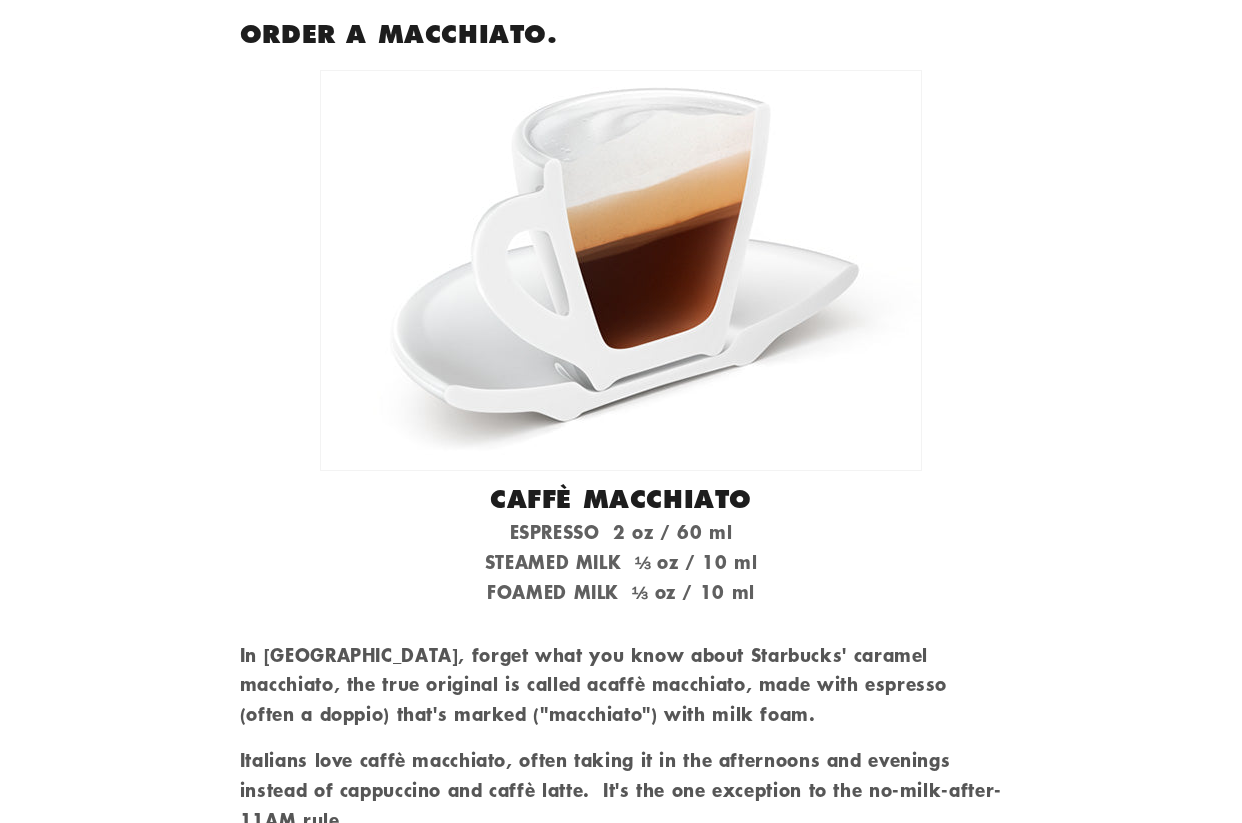 scroll, scrollTop: 12685, scrollLeft: 0, axis: vertical 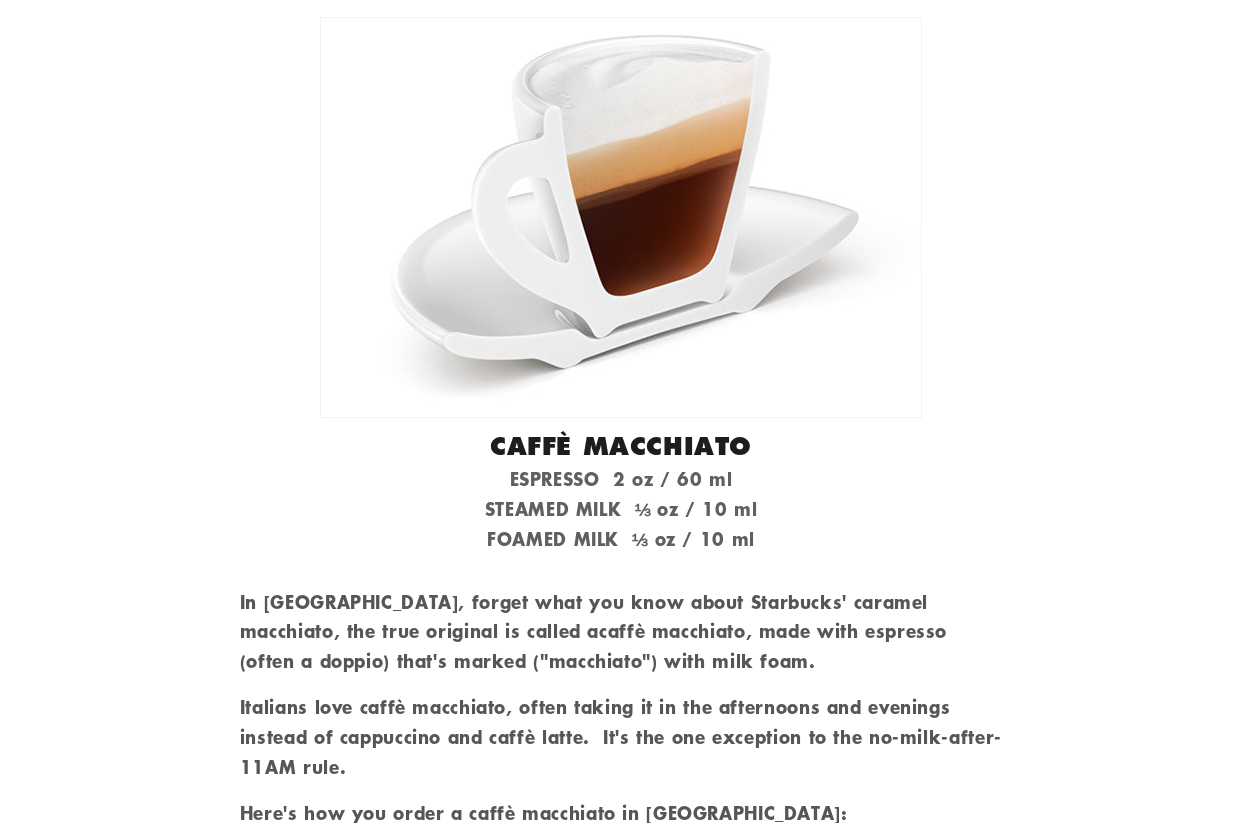 click on "SAY IT" at bounding box center [620, 1058] 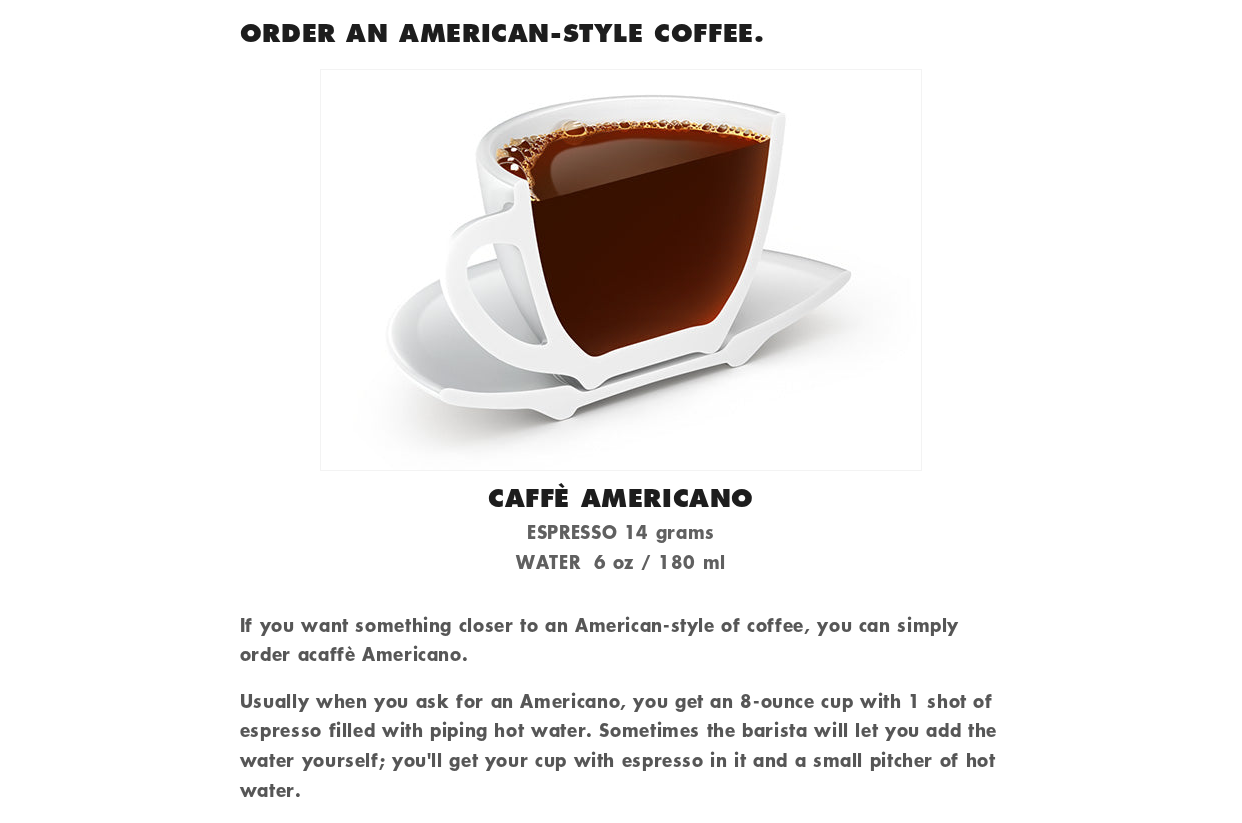 scroll, scrollTop: 8171, scrollLeft: 0, axis: vertical 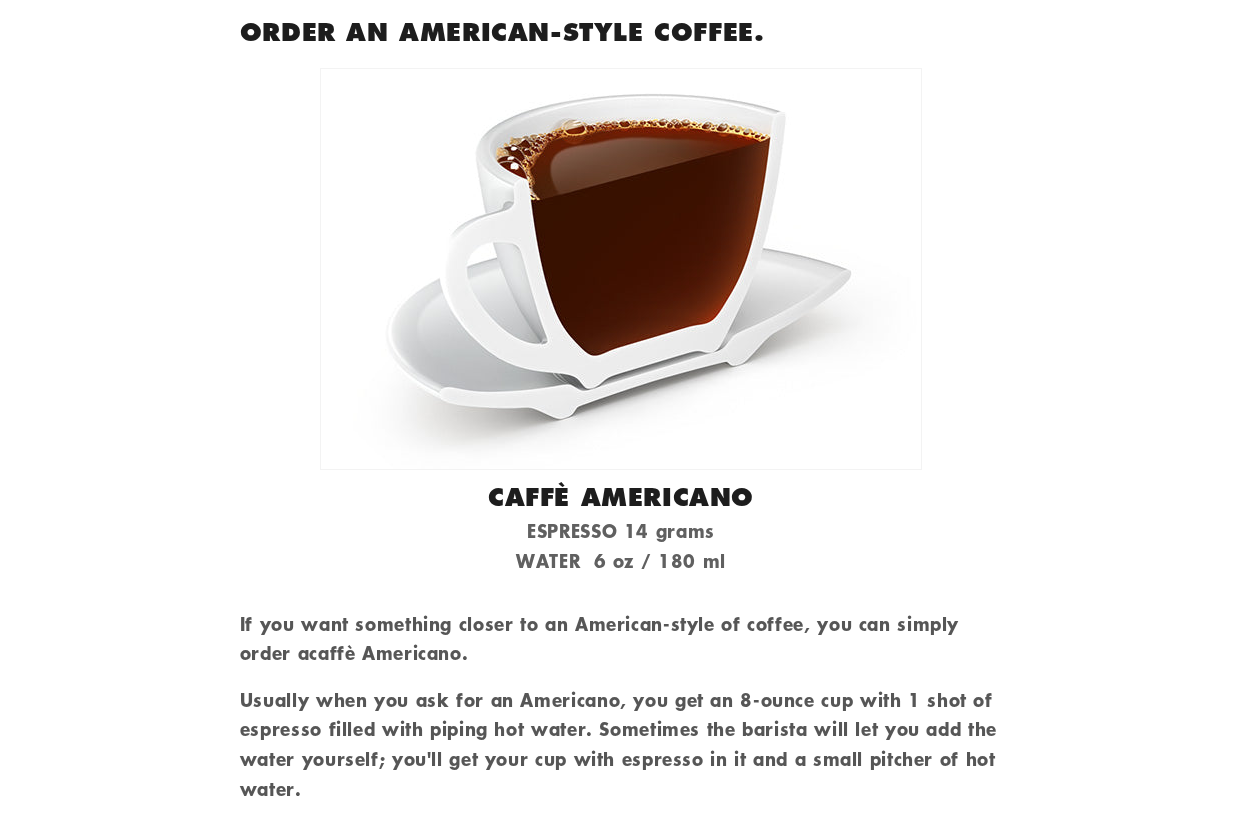 click on "If you want something closer to an American-style of coffee, you can simply order a  caffè Americano ." at bounding box center [621, 639] 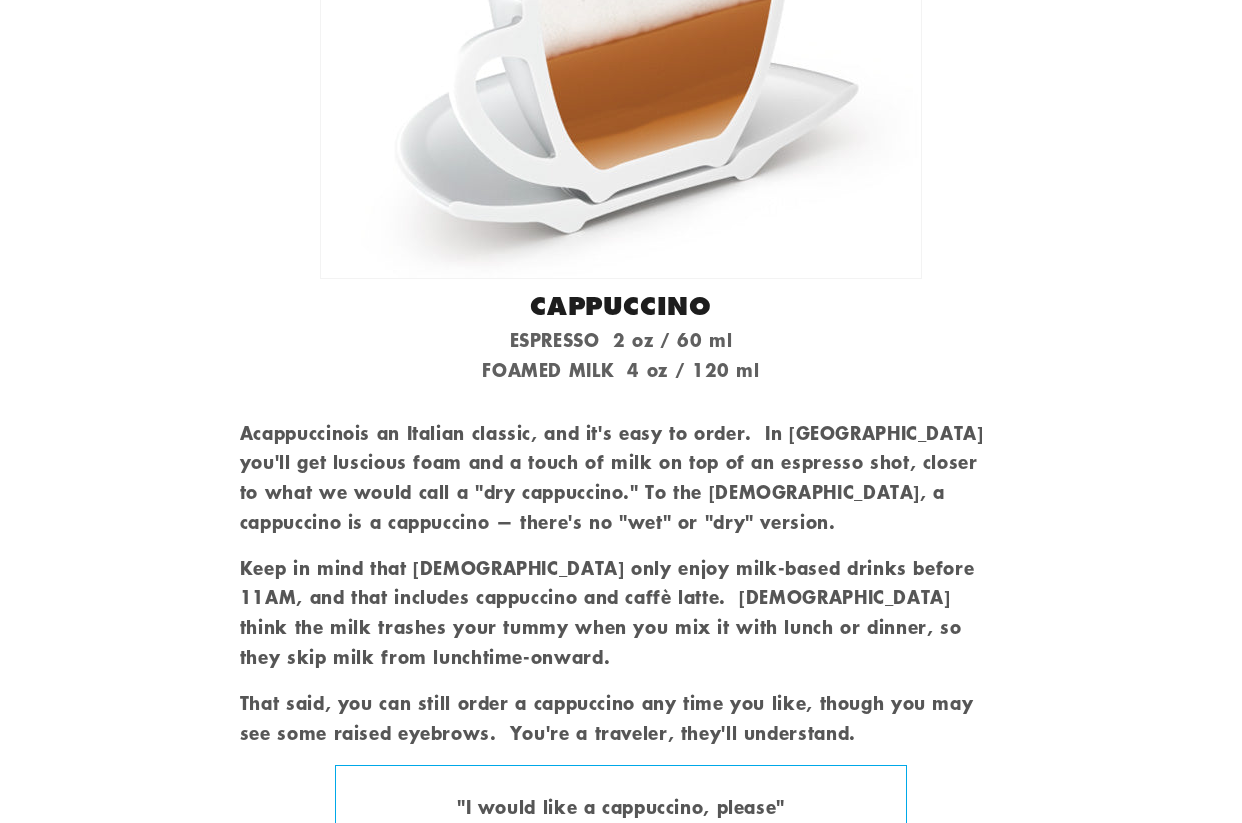 scroll, scrollTop: 9489, scrollLeft: 0, axis: vertical 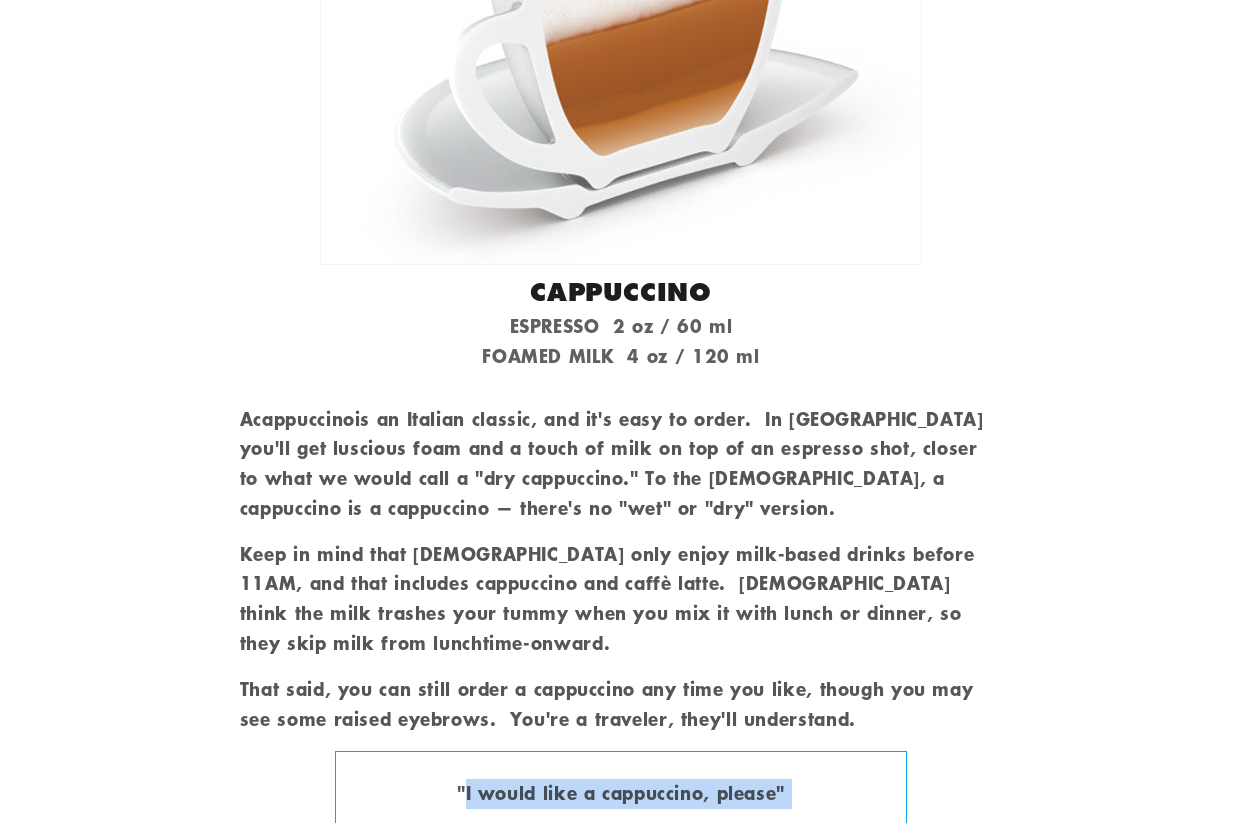 drag, startPoint x: 463, startPoint y: 548, endPoint x: 823, endPoint y: 674, distance: 381.41315 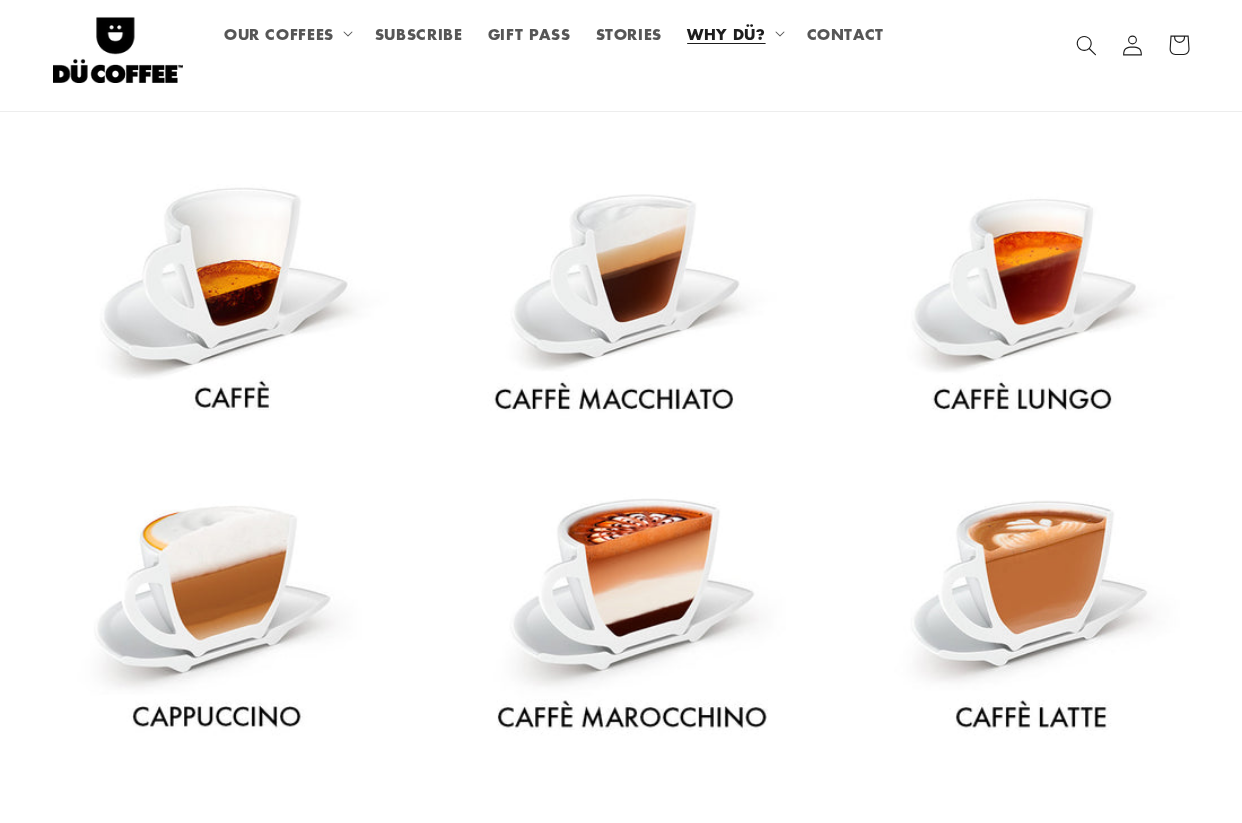 scroll, scrollTop: 0, scrollLeft: 0, axis: both 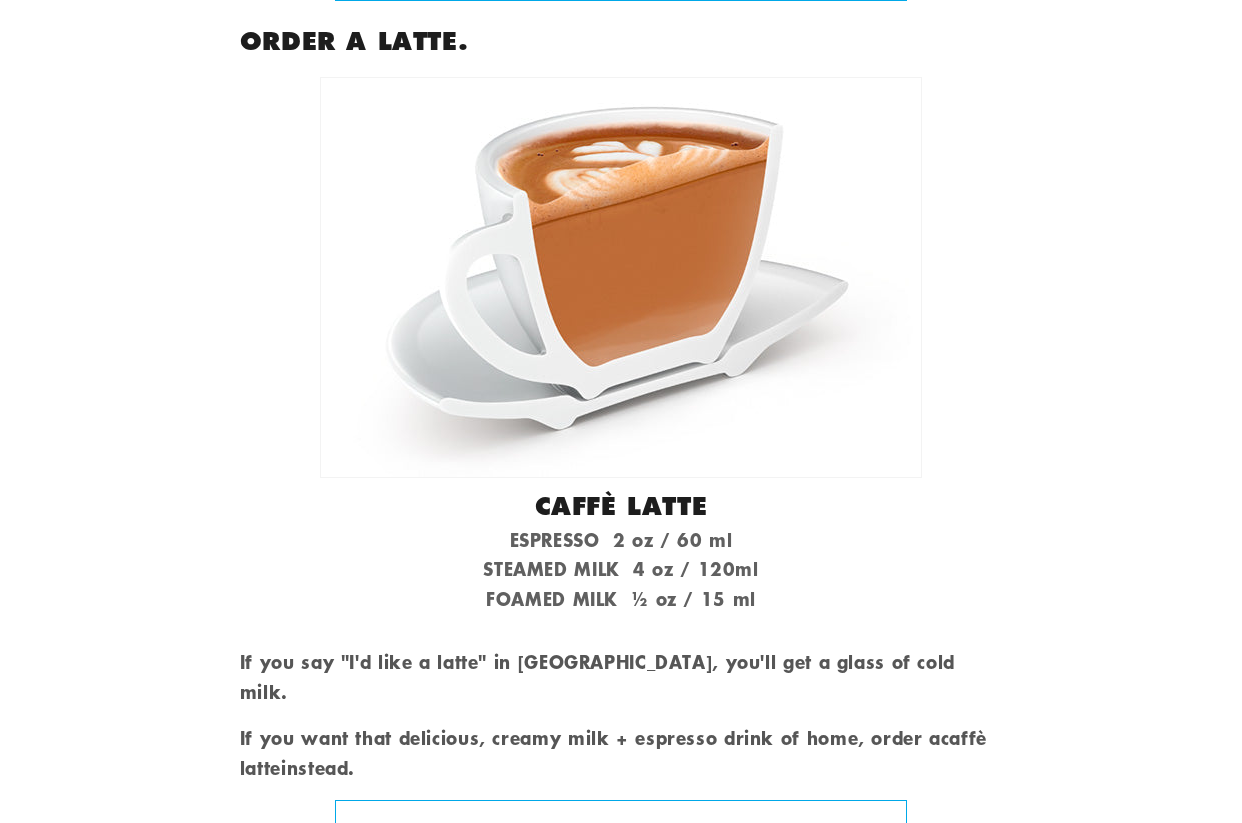 drag, startPoint x: 459, startPoint y: 524, endPoint x: 907, endPoint y: 650, distance: 465.38156 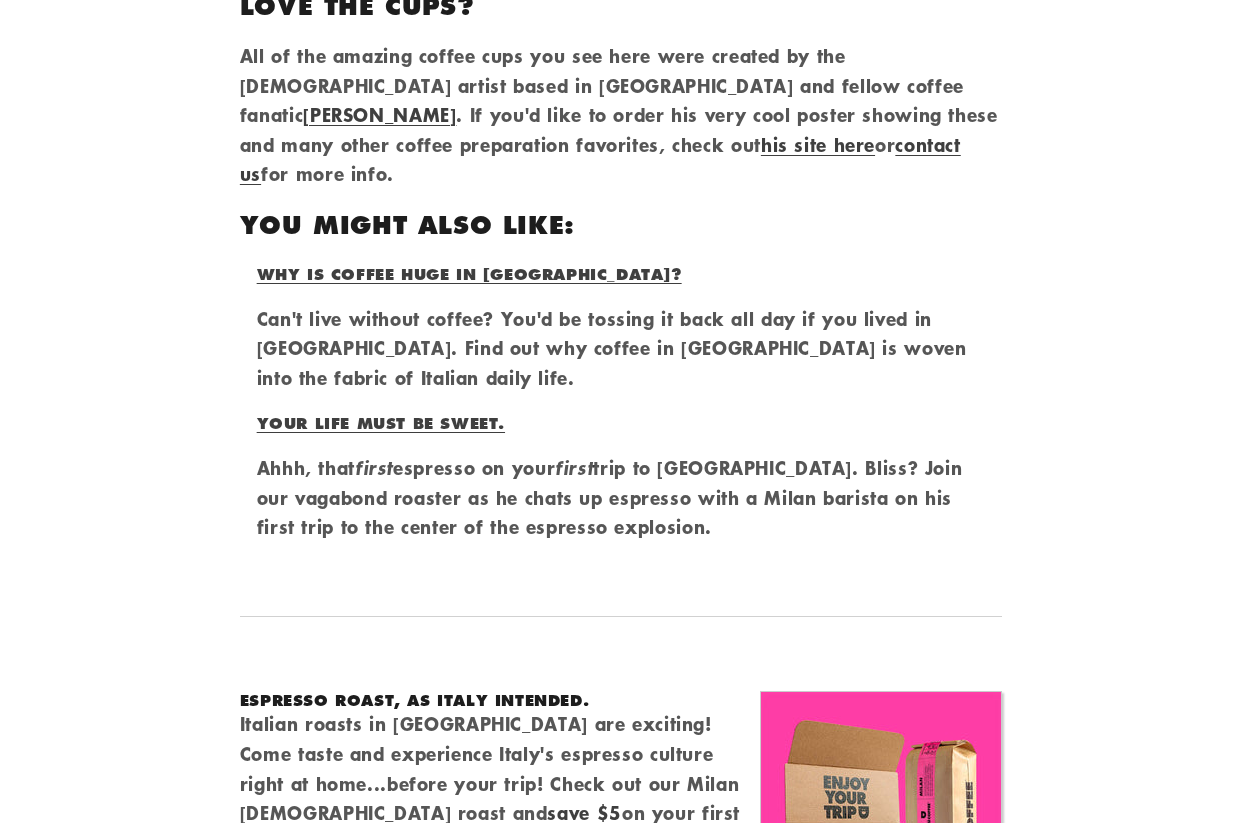 scroll, scrollTop: 15009, scrollLeft: 0, axis: vertical 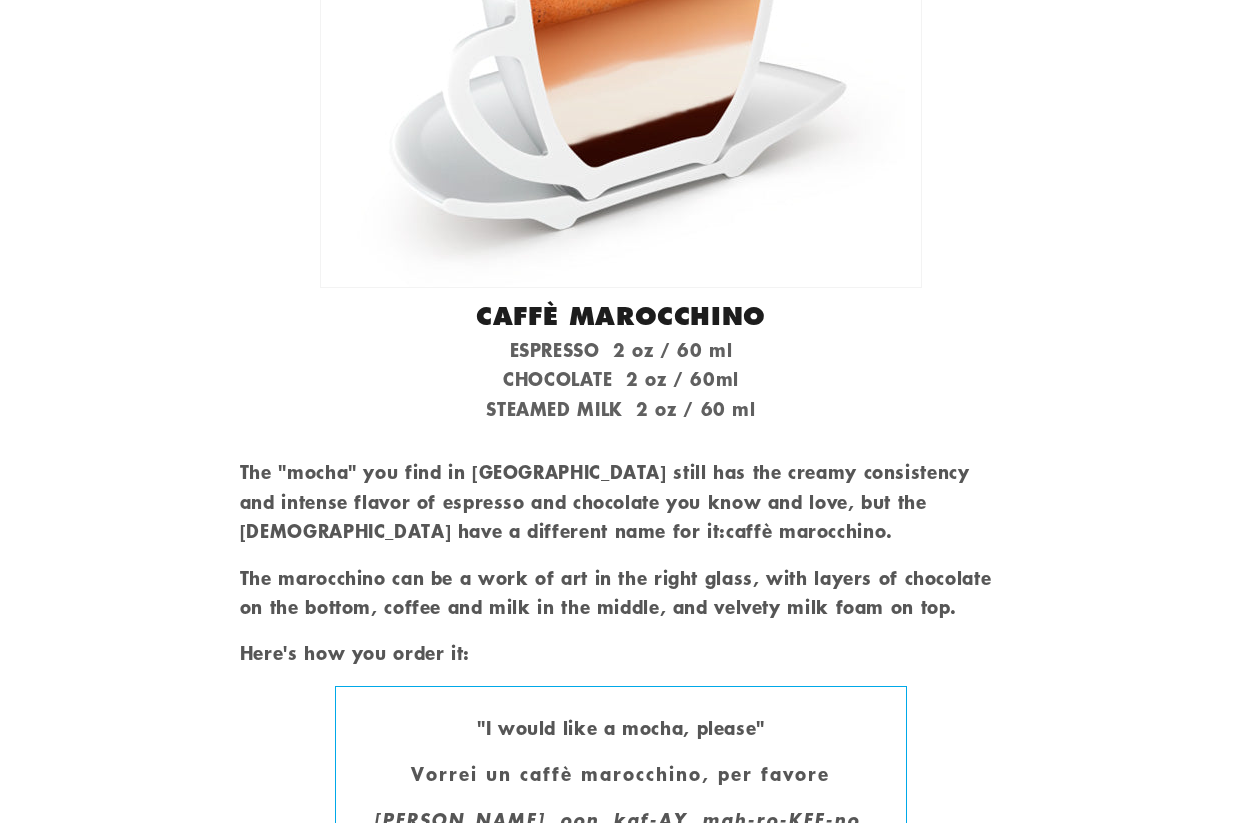 click on "SAY IT" at bounding box center [620, 898] 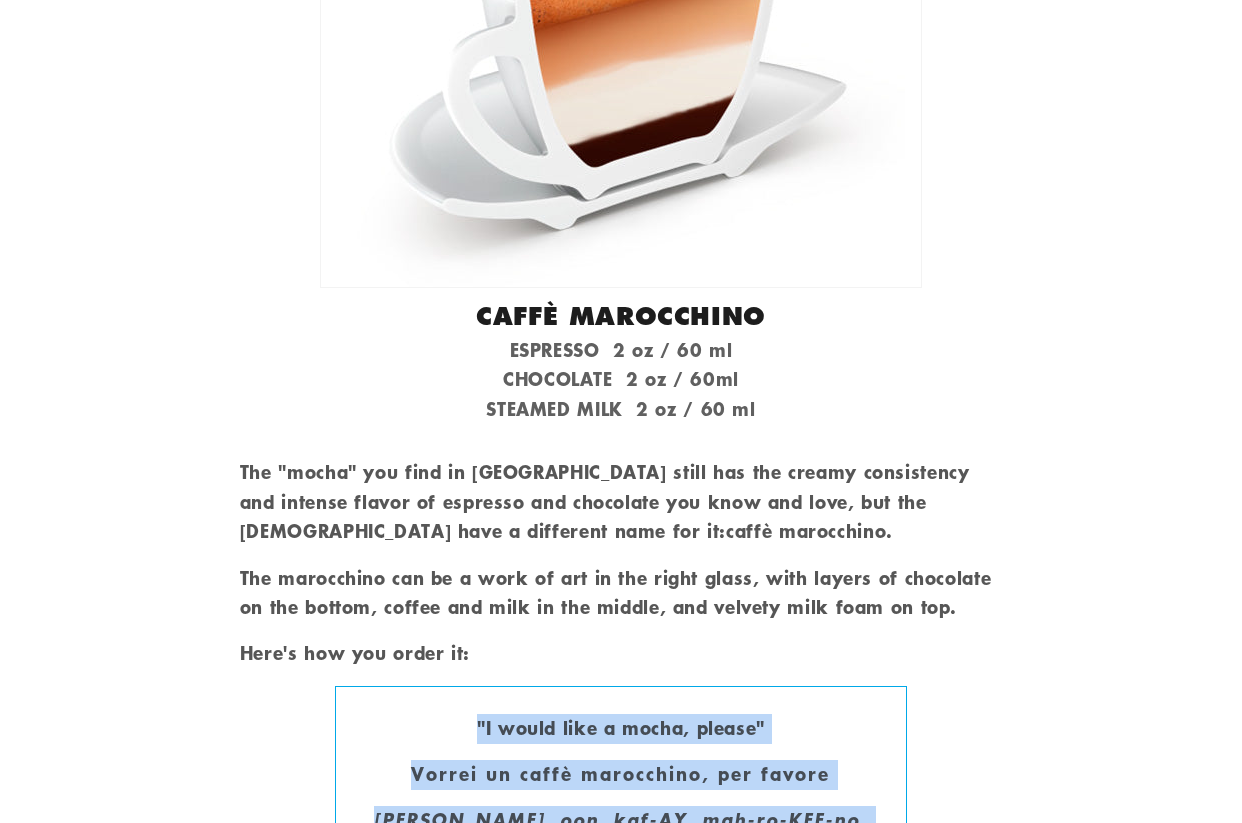 drag, startPoint x: 475, startPoint y: 374, endPoint x: 814, endPoint y: 515, distance: 367.15393 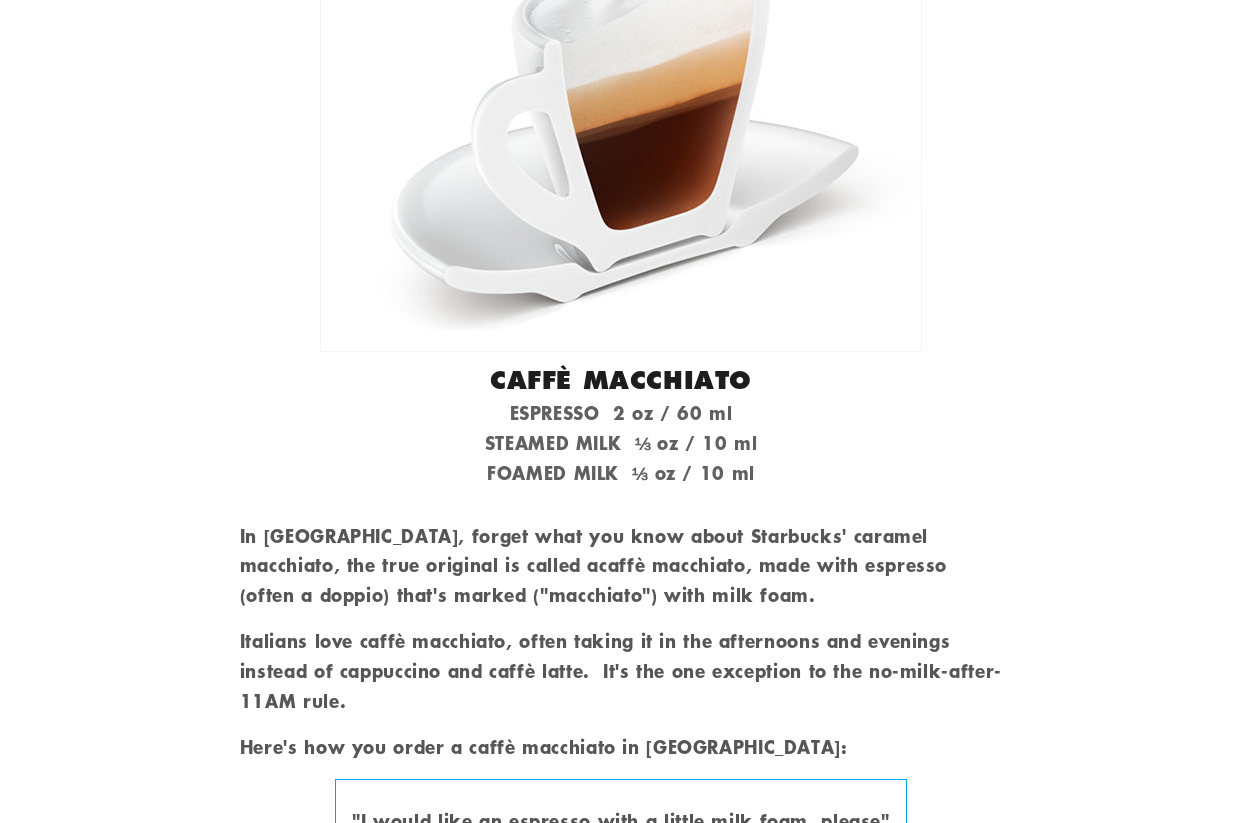 scroll, scrollTop: 12759, scrollLeft: 0, axis: vertical 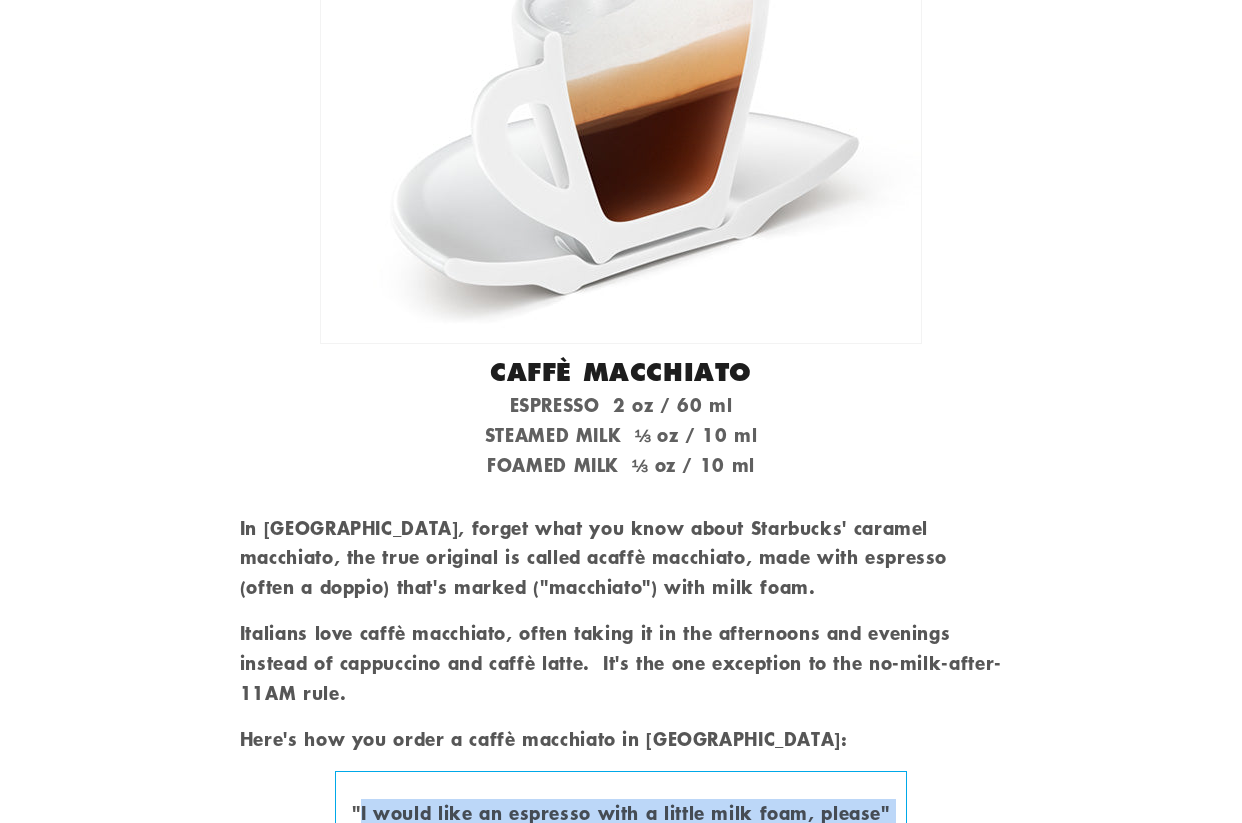 drag, startPoint x: 357, startPoint y: 448, endPoint x: 937, endPoint y: 573, distance: 593.31696 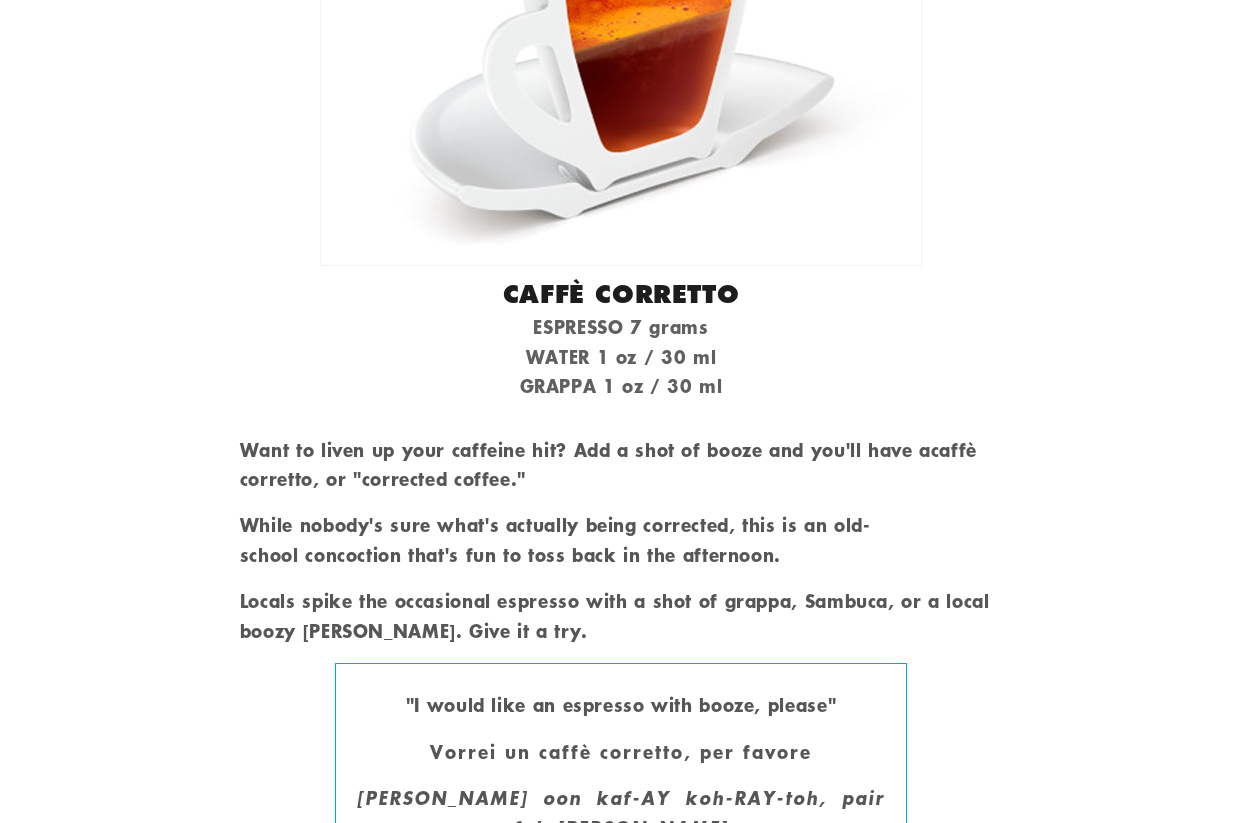 scroll, scrollTop: 7495, scrollLeft: 0, axis: vertical 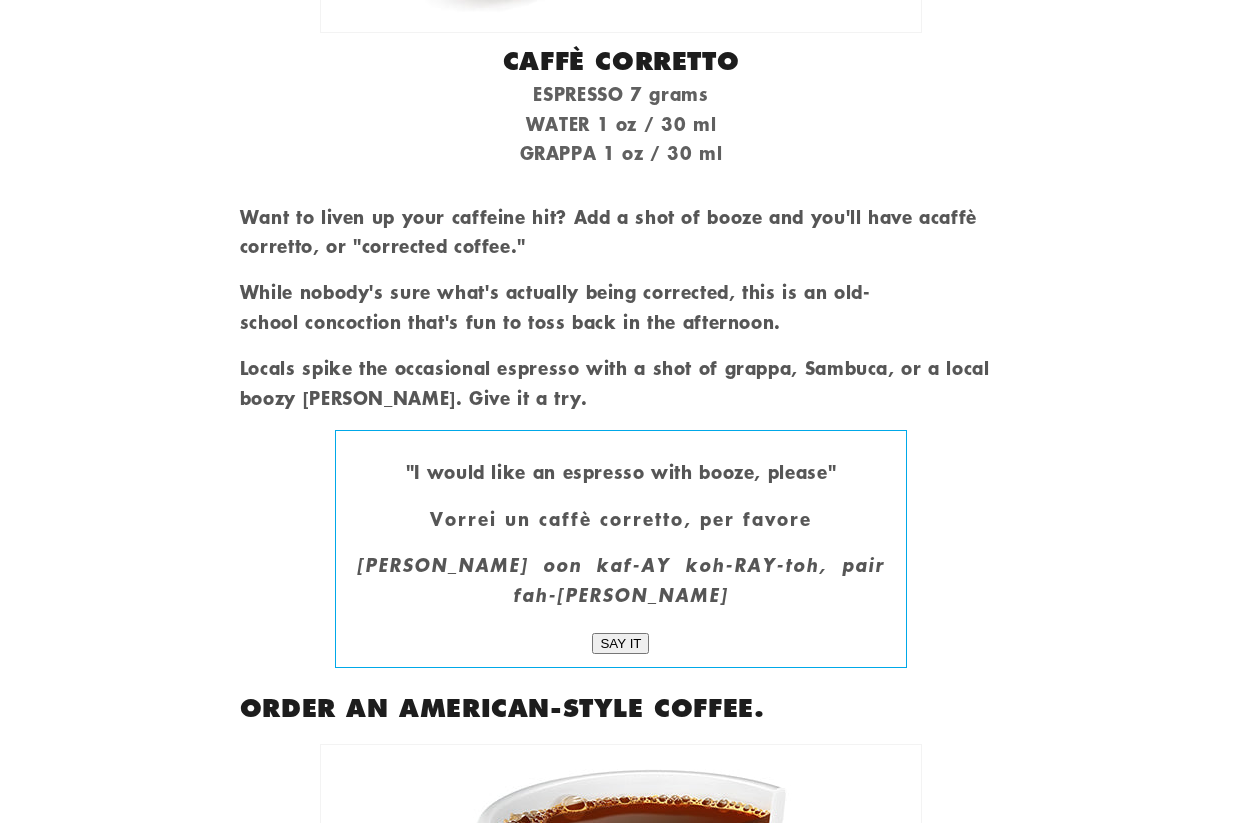 click on "How to Order Coffee in [GEOGRAPHIC_DATA].
The definitive guide on ordering coffee in Italian.
Ok, you survived the [MEDICAL_DATA] flight and just touched down in [GEOGRAPHIC_DATA]. Your brain is trashed and you desperately need a cup of coffee to beat-back the [MEDICAL_DATA].
Once you clear Italian immigration and grab your bags, you do a bee-line for the nearest coffee shop in the airport arrivals hall.
Everything looks chaotic. How do you order a cup of coffee in [GEOGRAPHIC_DATA]?
It's easier than it looks.
Ordering coffee in [GEOGRAPHIC_DATA] looks intimidating on your first try. But learn a few simple phrases and you'll be ordering coffee like a local in no time.
It's easy, just scroll down to what you want to order and you'll find the correct Italian pronunciation. We even include audio tracks so you can practice — just click the "SAY IT" button.
Give it a try:     SAY IT
( Plan Ahead:
What do you want to order?
Espresso
Double Espresso" at bounding box center [621, 1020] 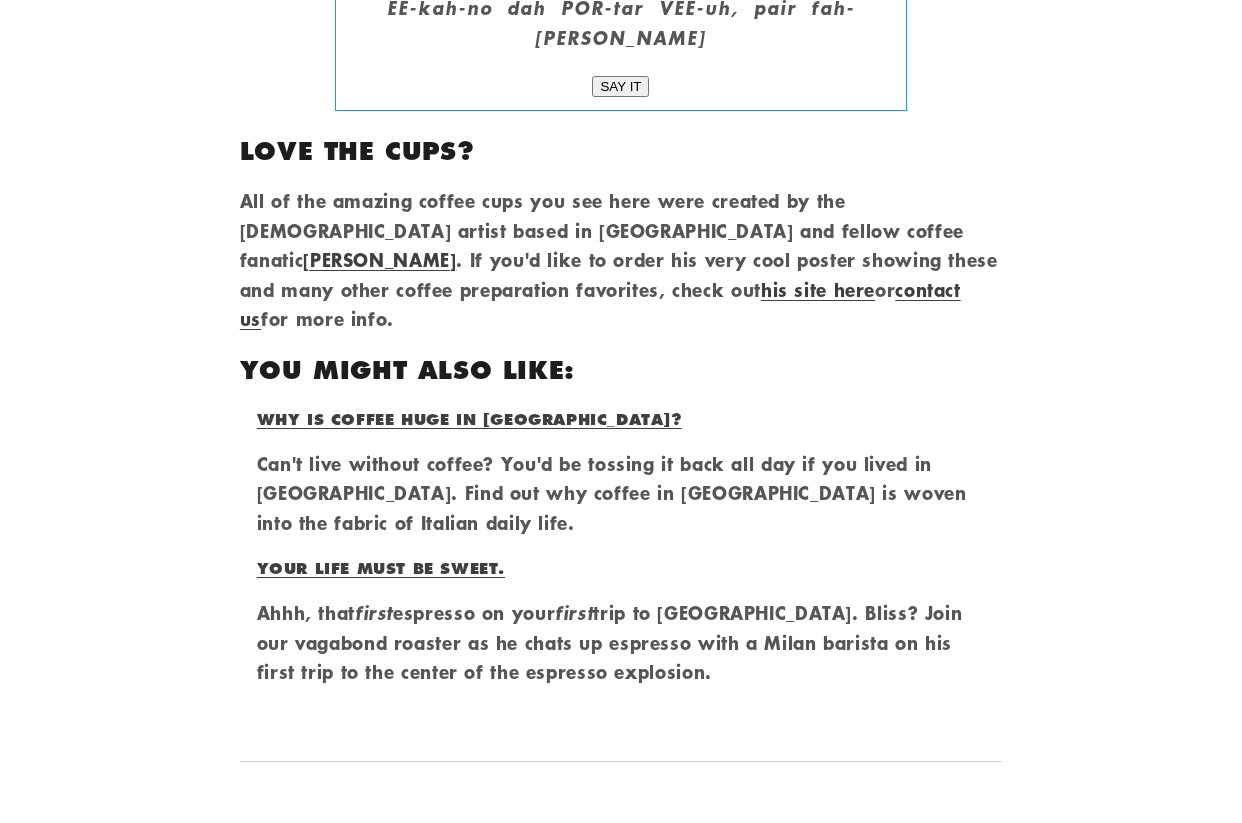 scroll, scrollTop: 14855, scrollLeft: 0, axis: vertical 